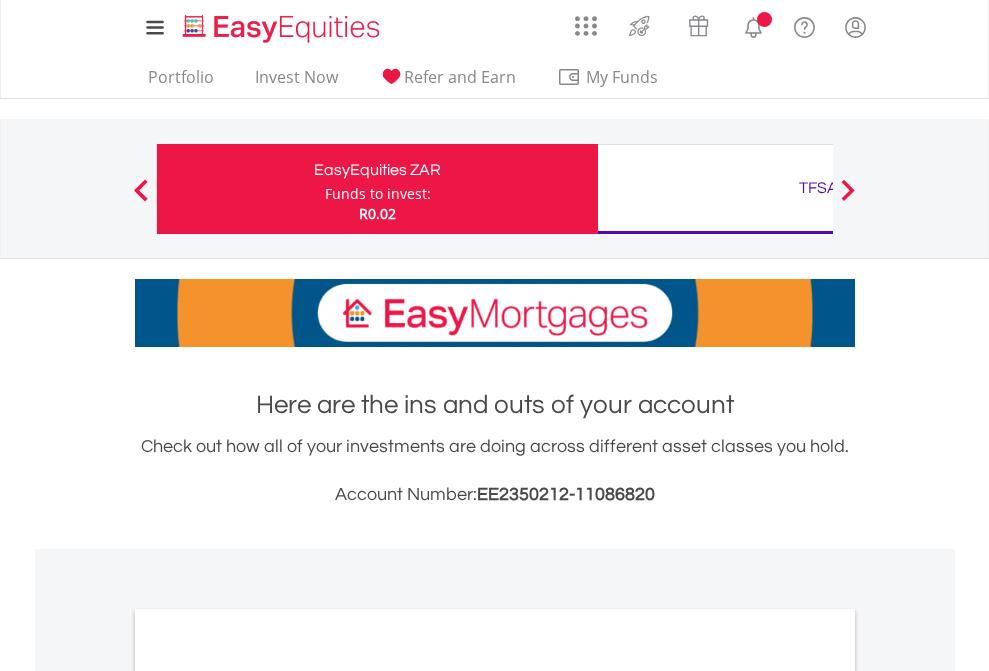 scroll, scrollTop: 0, scrollLeft: 0, axis: both 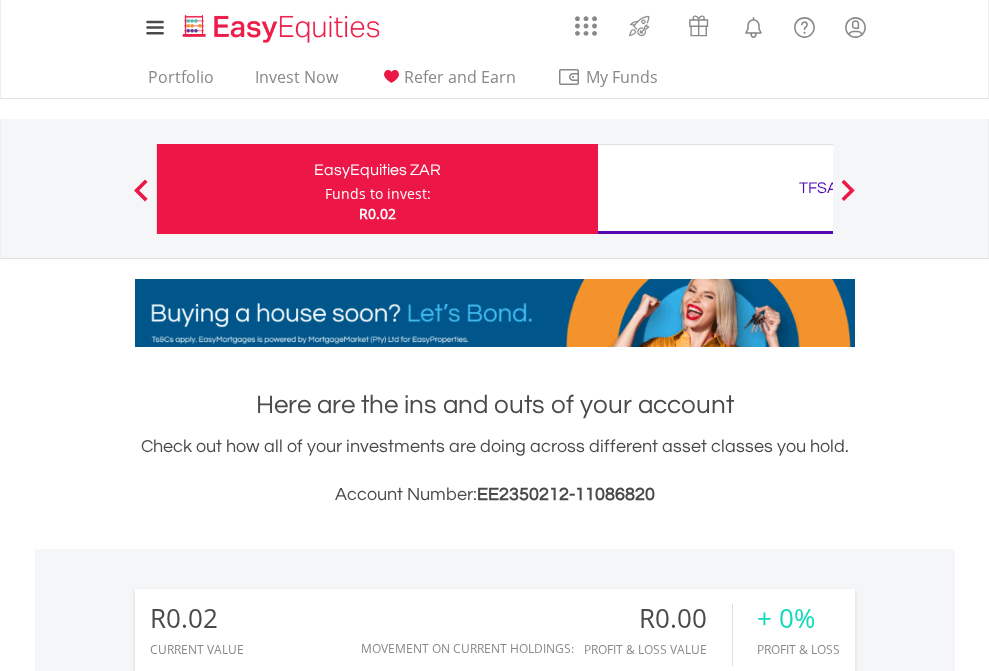 click on "Funds to invest:" at bounding box center (378, 194) 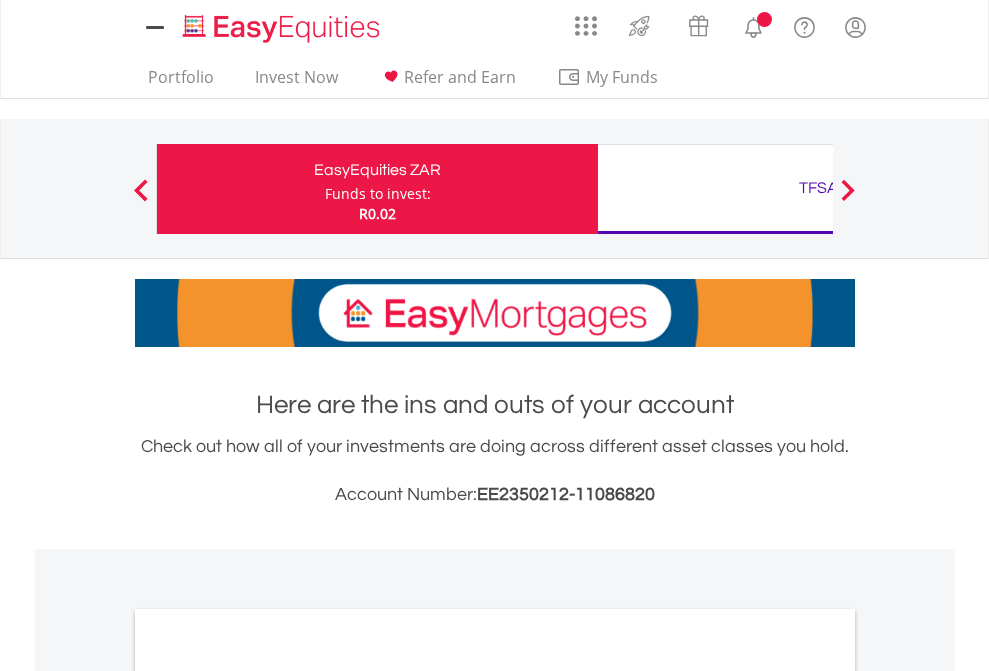 scroll, scrollTop: 0, scrollLeft: 0, axis: both 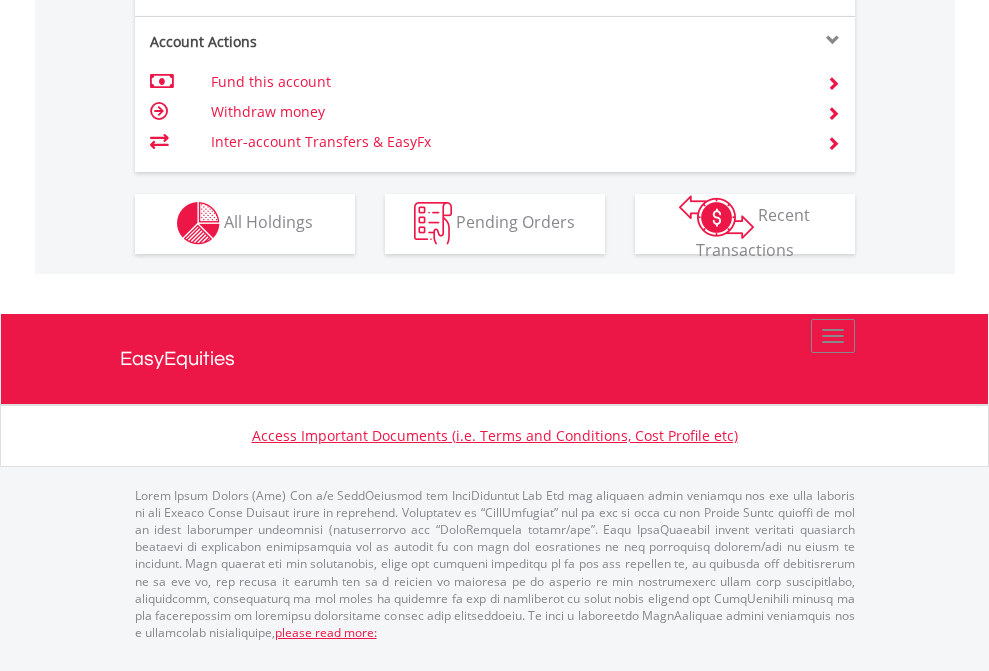 click on "Investment types" at bounding box center (706, -353) 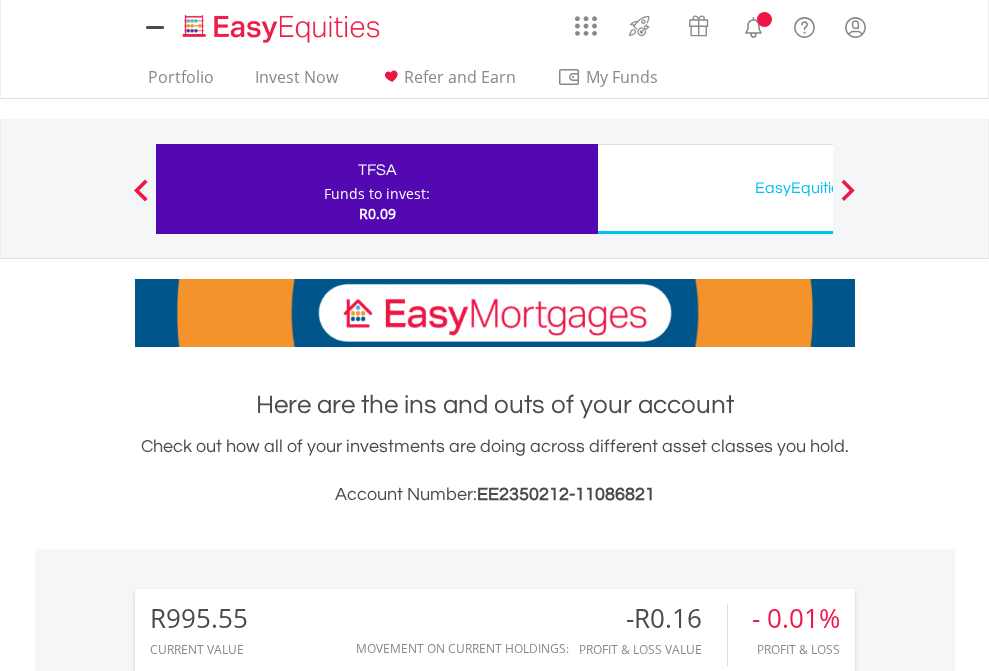 scroll, scrollTop: 0, scrollLeft: 0, axis: both 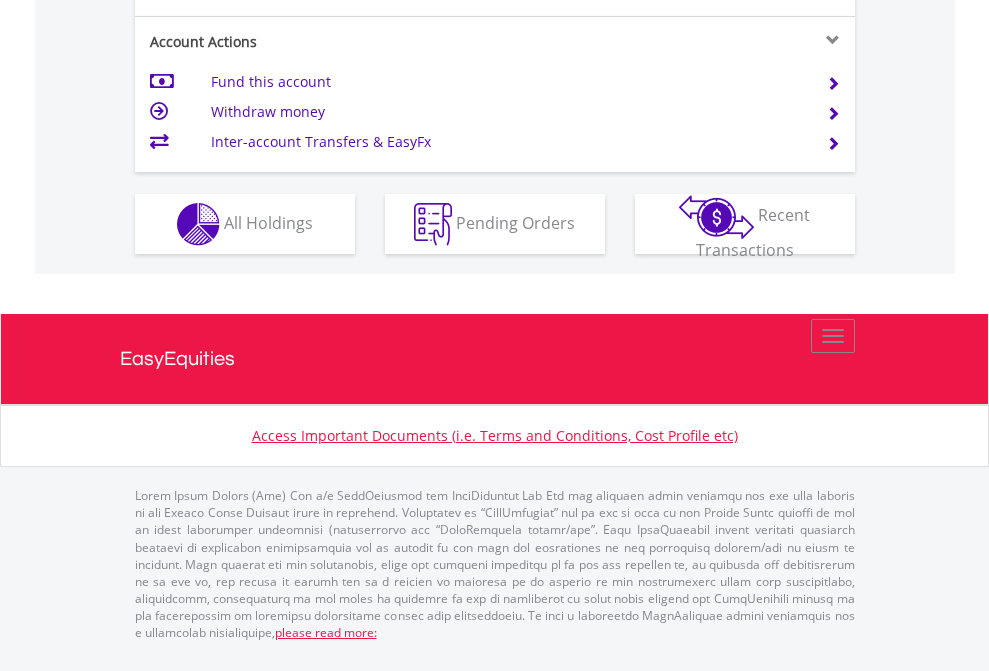 click on "Investment types" at bounding box center [706, -337] 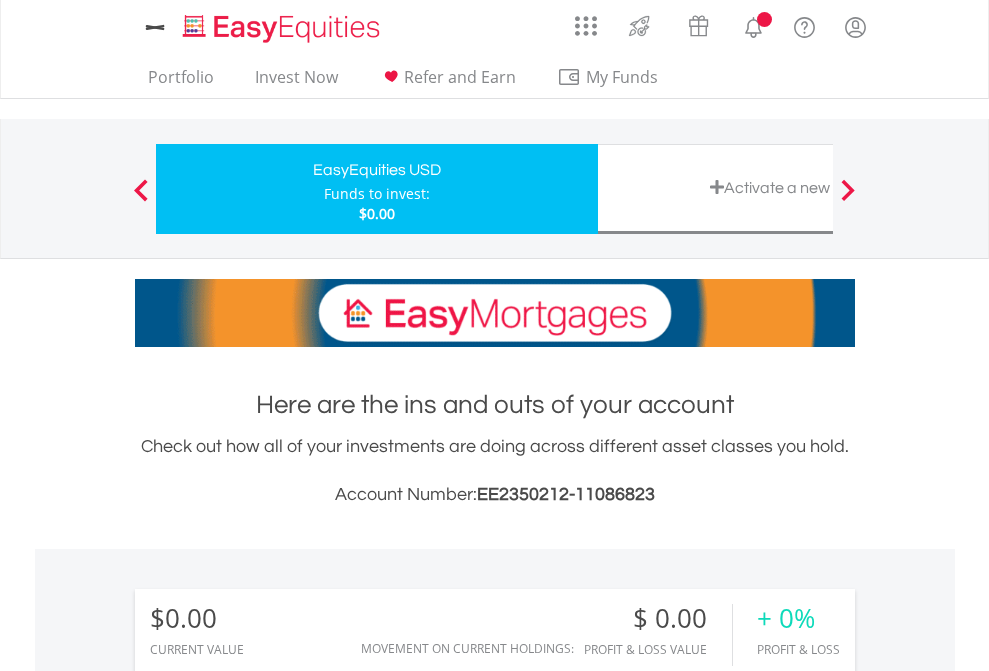 scroll, scrollTop: 0, scrollLeft: 0, axis: both 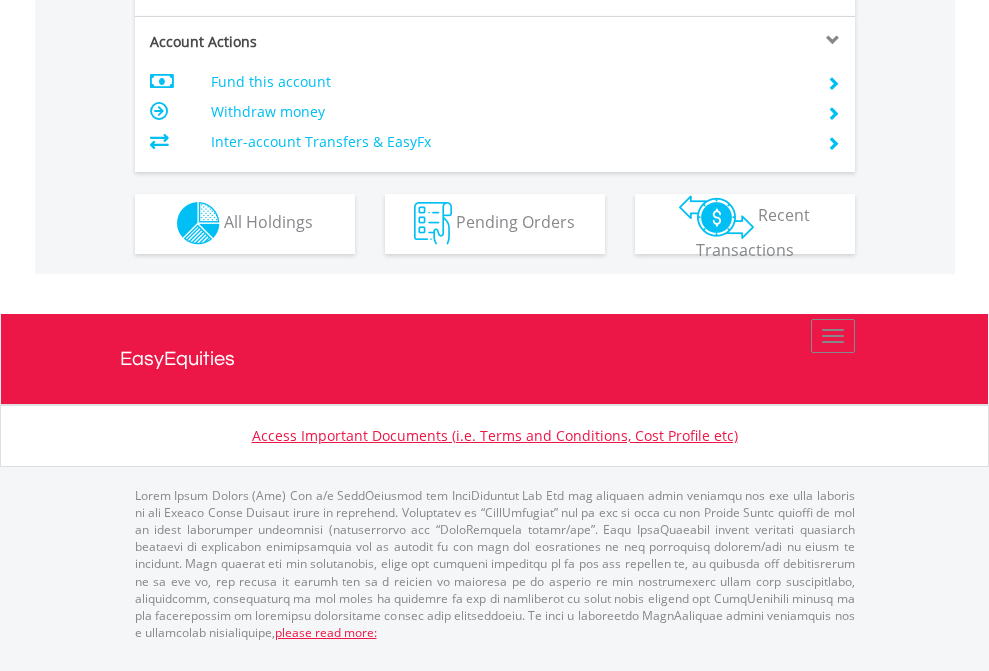 click on "Investment types" at bounding box center (706, -353) 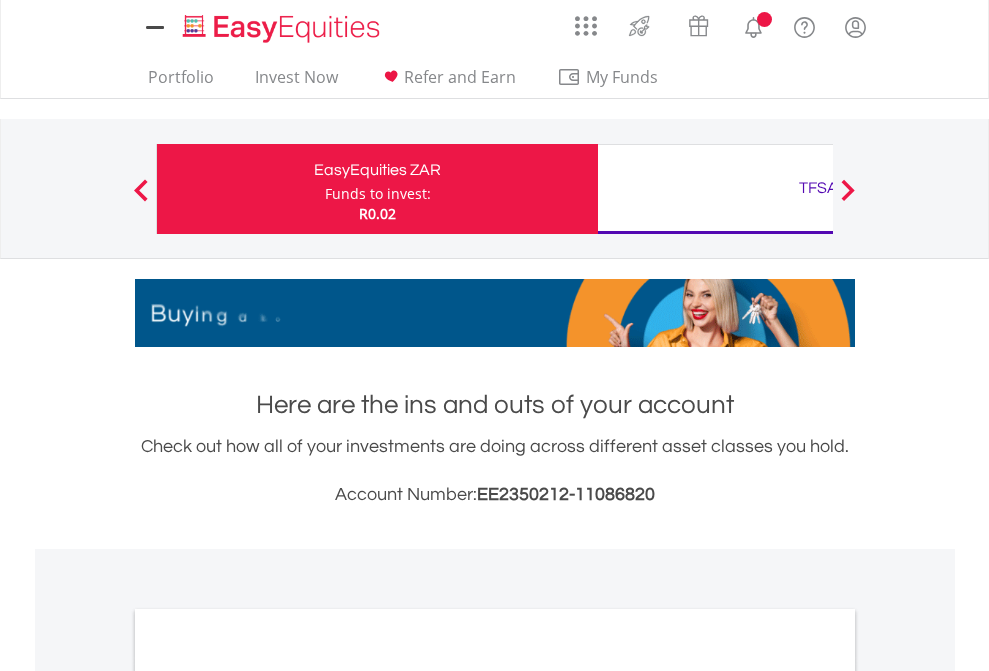 scroll, scrollTop: 0, scrollLeft: 0, axis: both 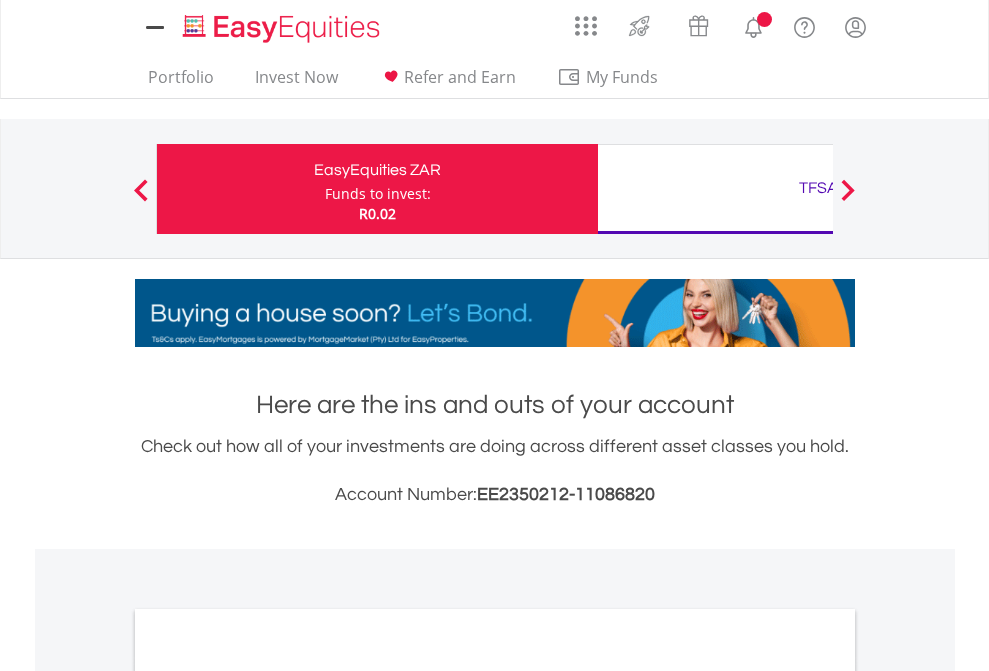 click on "All Holdings" at bounding box center (268, 1096) 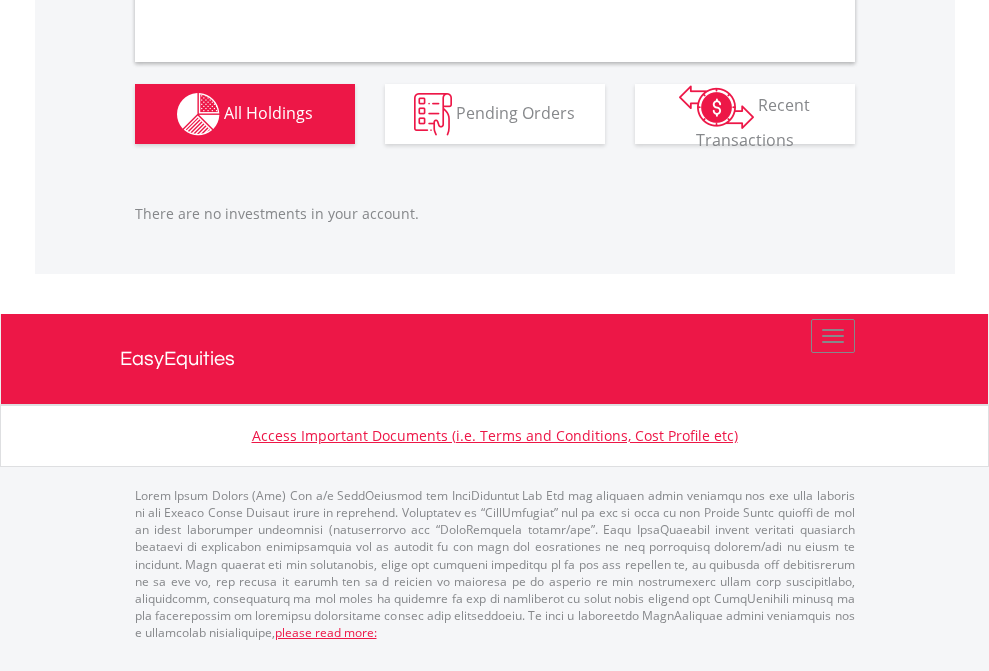 scroll, scrollTop: 1980, scrollLeft: 0, axis: vertical 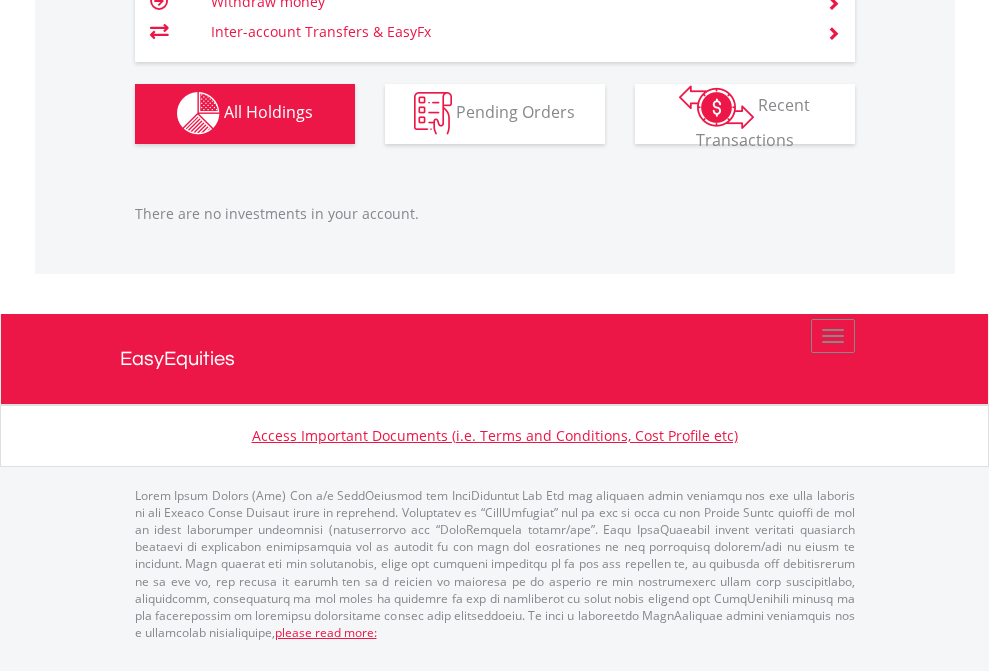 click on "TFSA" at bounding box center (818, -1142) 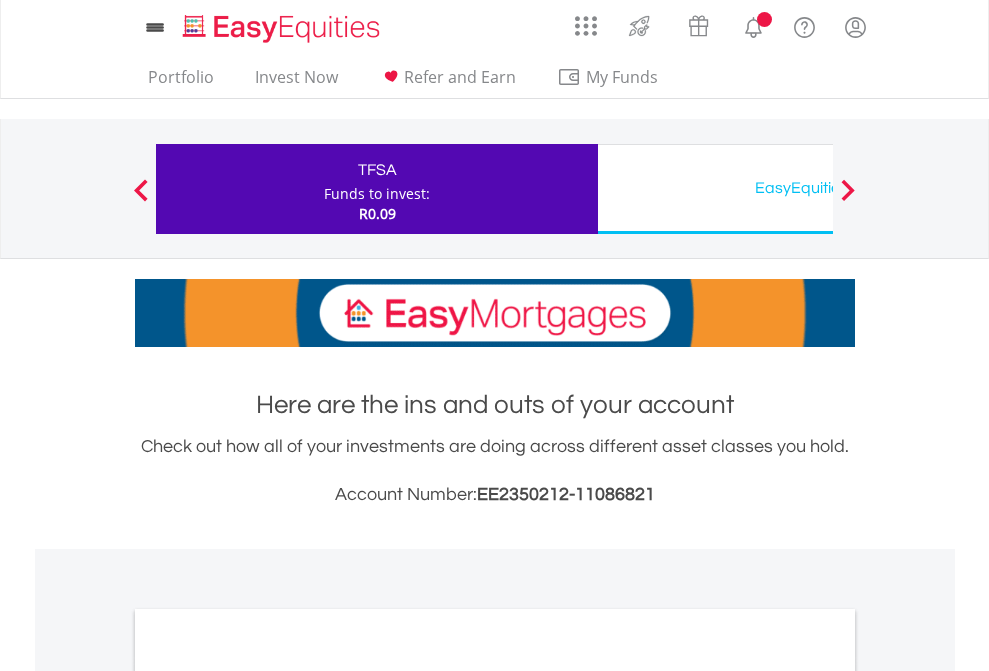 scroll, scrollTop: 0, scrollLeft: 0, axis: both 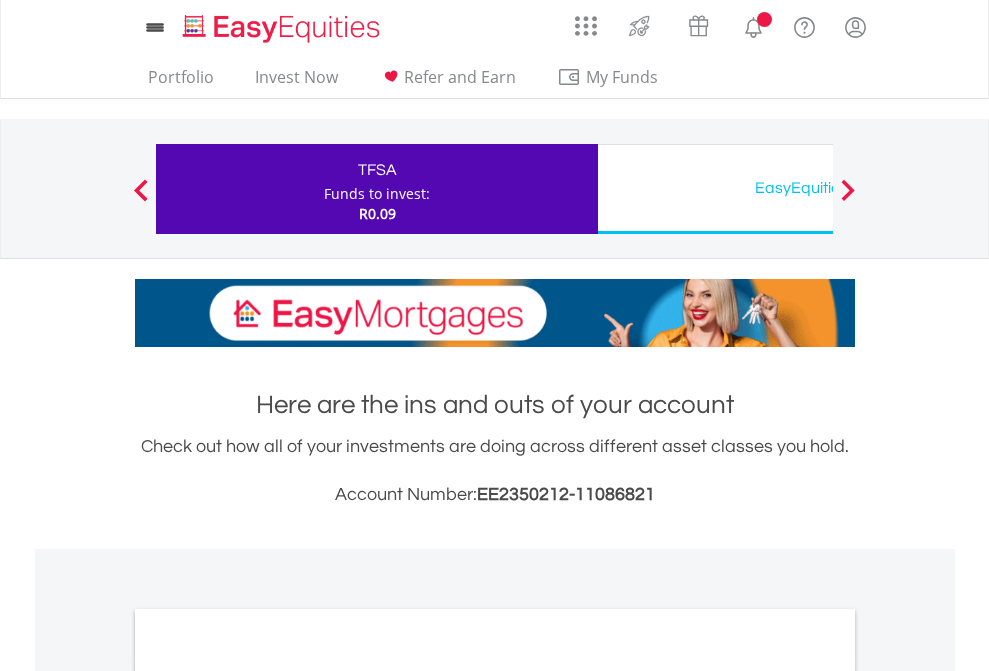 click on "All Holdings" at bounding box center [268, 1096] 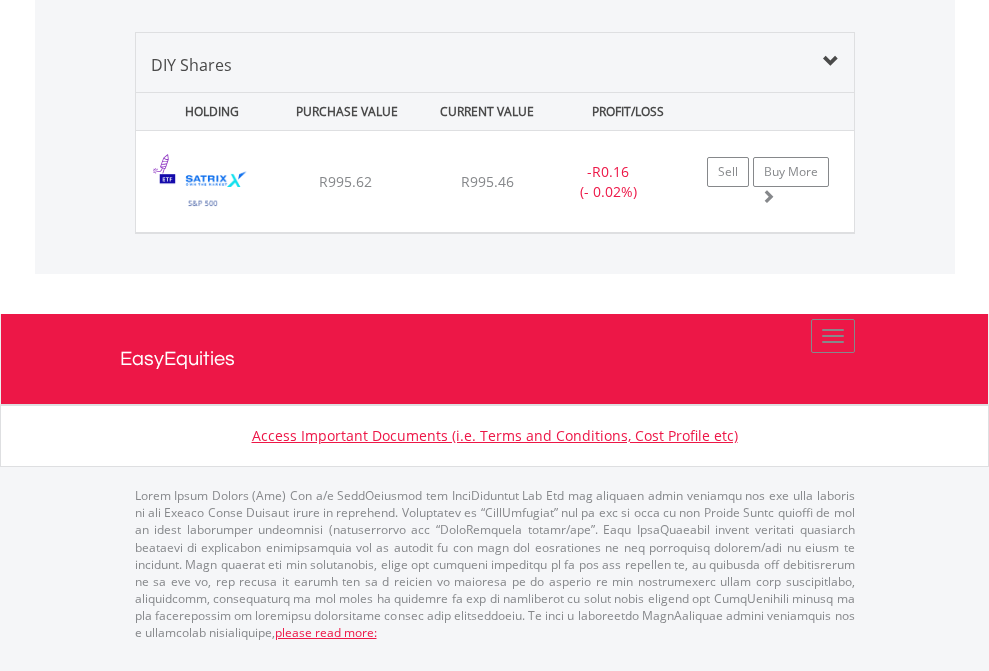 click on "EasyEquities USD" at bounding box center (818, -968) 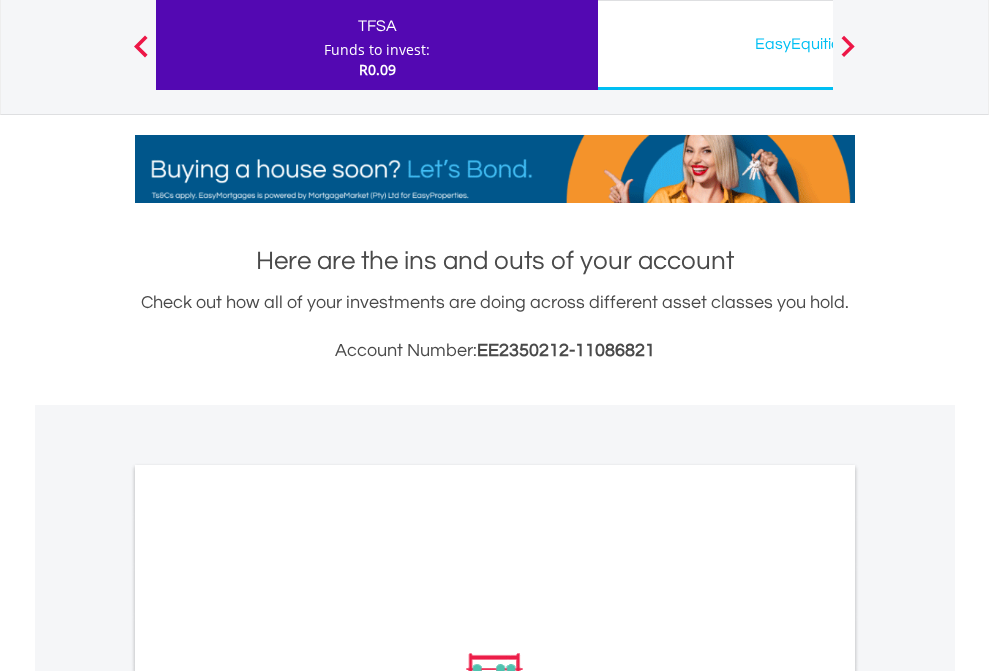click on "All Holdings" at bounding box center [268, 952] 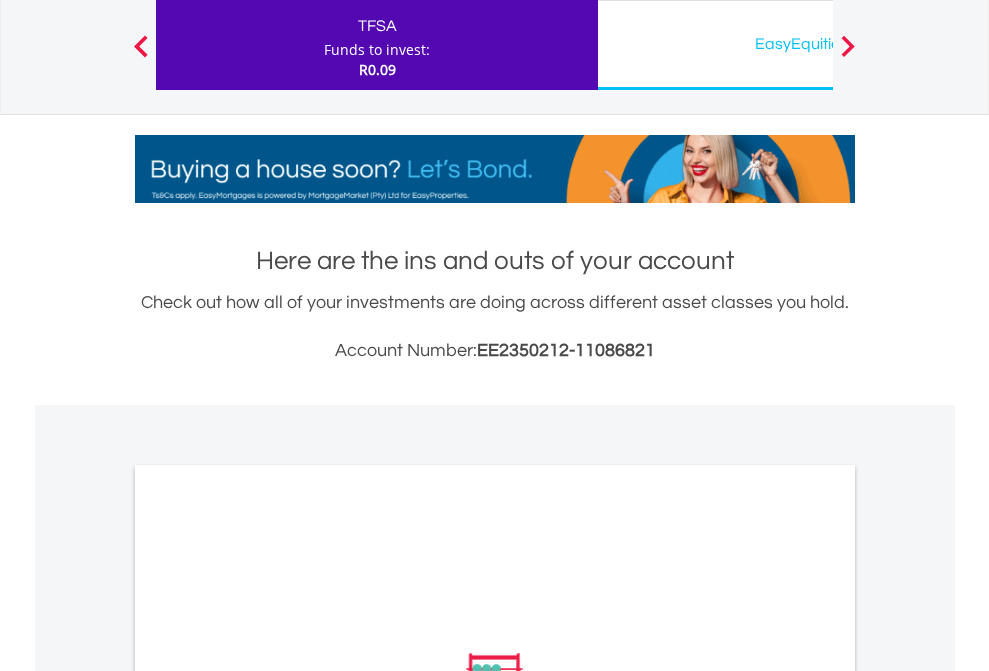 scroll, scrollTop: 1202, scrollLeft: 0, axis: vertical 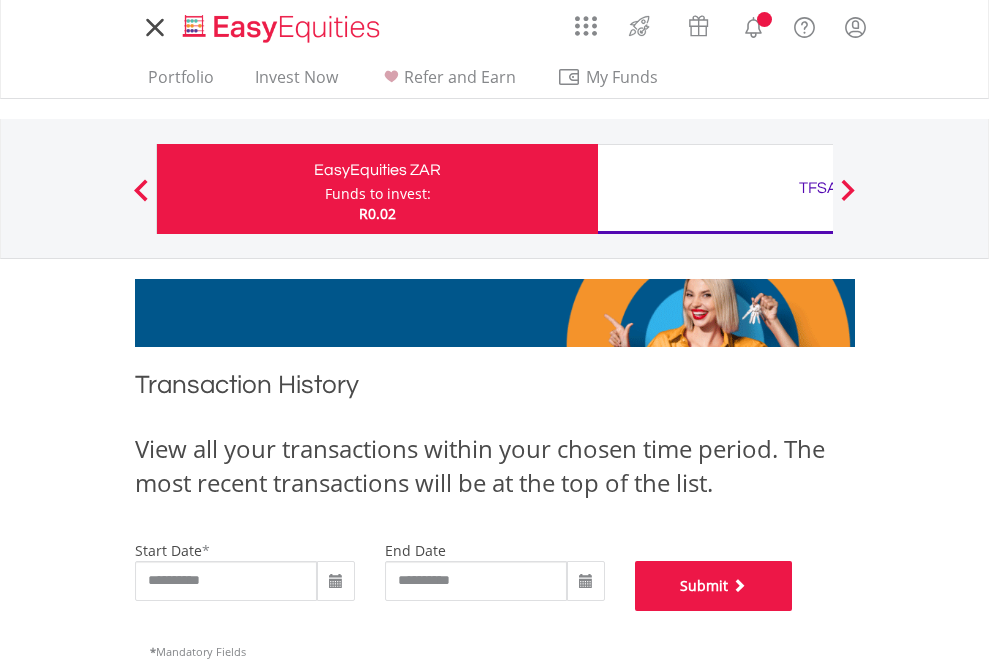 click on "Submit" at bounding box center [714, 586] 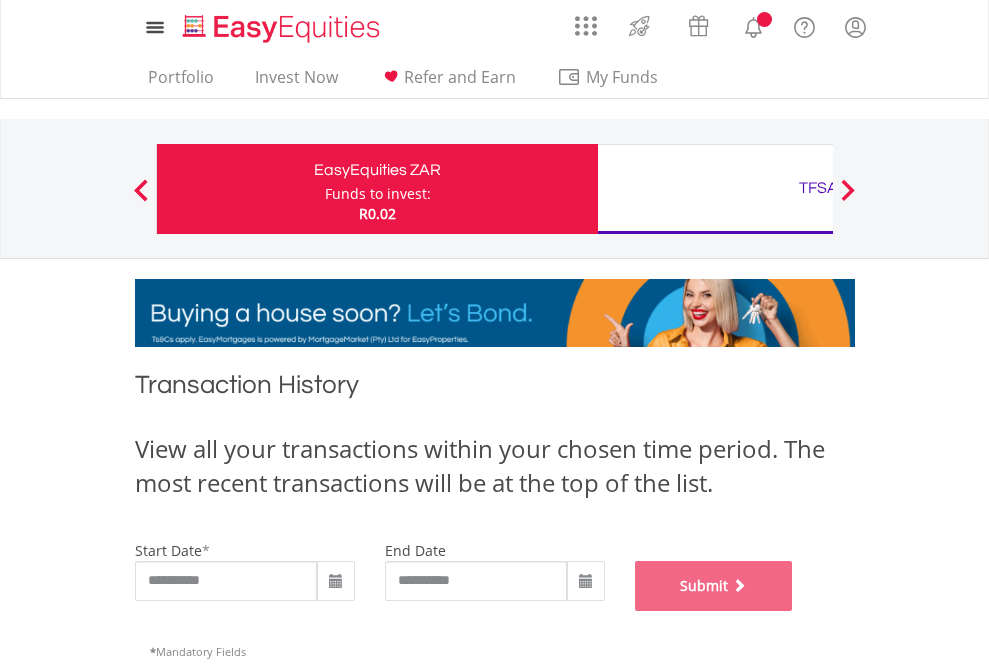 scroll, scrollTop: 811, scrollLeft: 0, axis: vertical 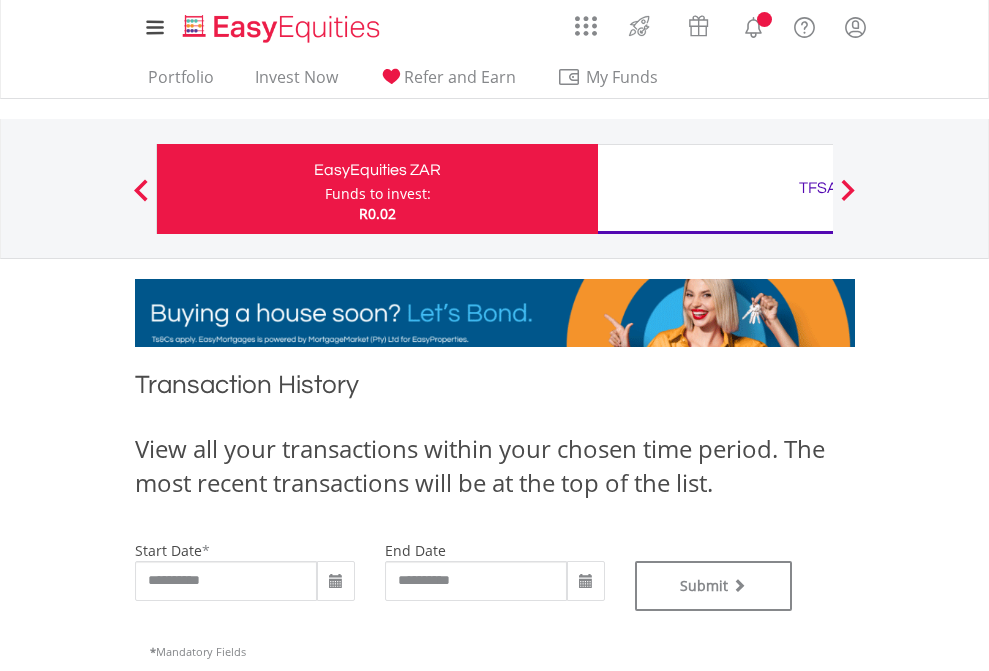 click on "TFSA" at bounding box center (818, 188) 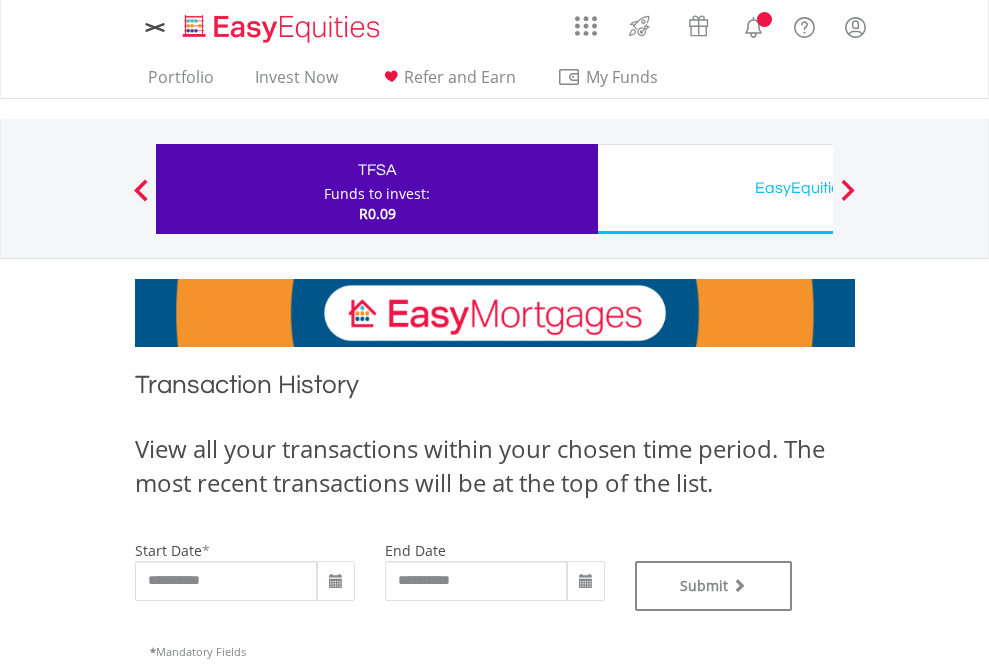 scroll, scrollTop: 0, scrollLeft: 0, axis: both 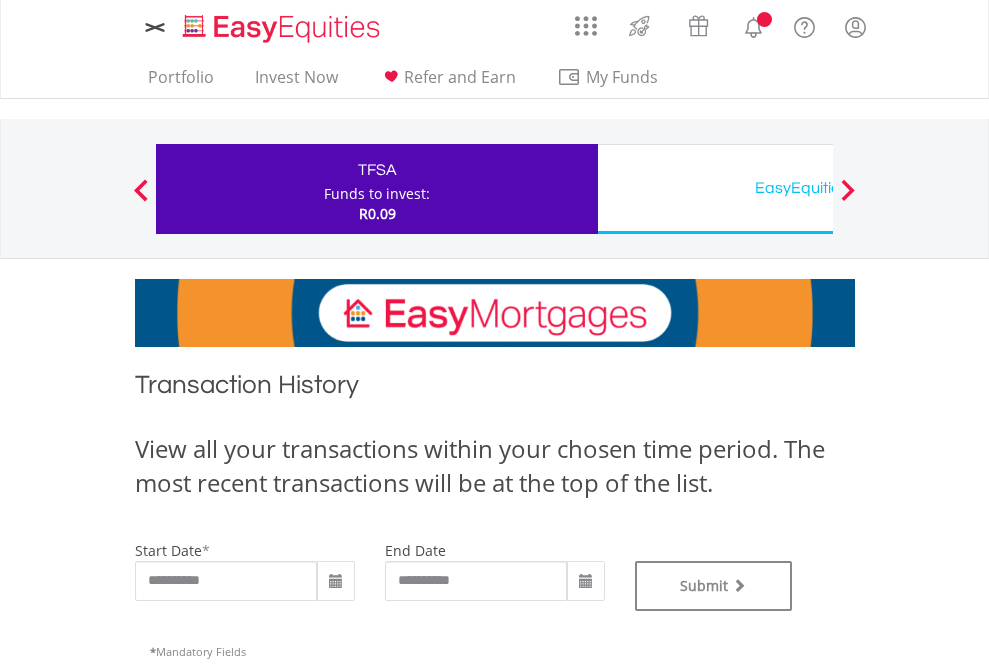 type on "**********" 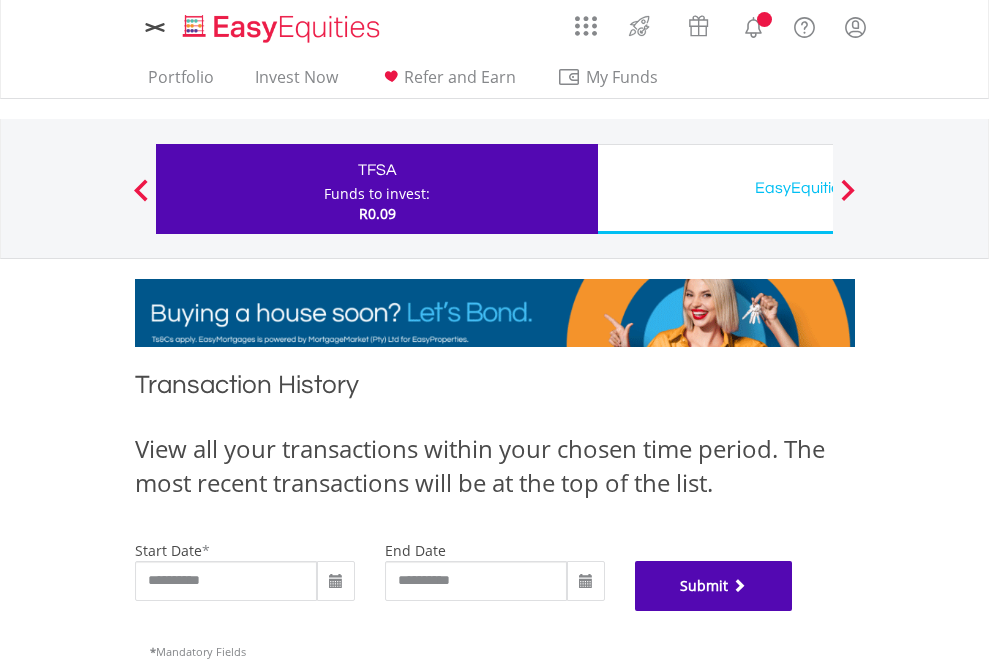 click on "Submit" at bounding box center (714, 586) 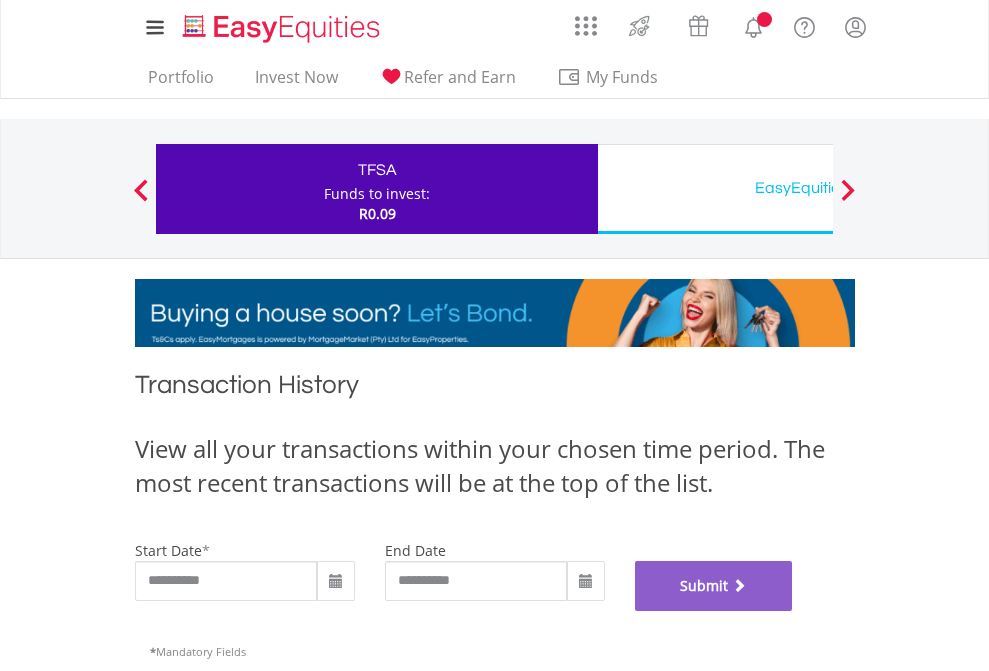scroll, scrollTop: 811, scrollLeft: 0, axis: vertical 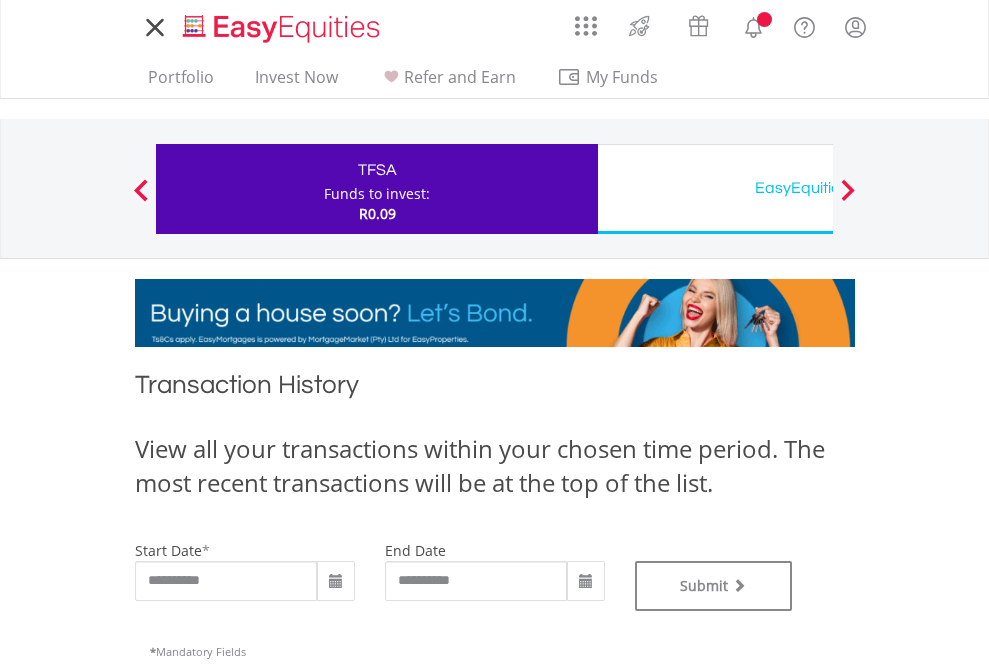 click on "EasyEquities USD" at bounding box center (818, 188) 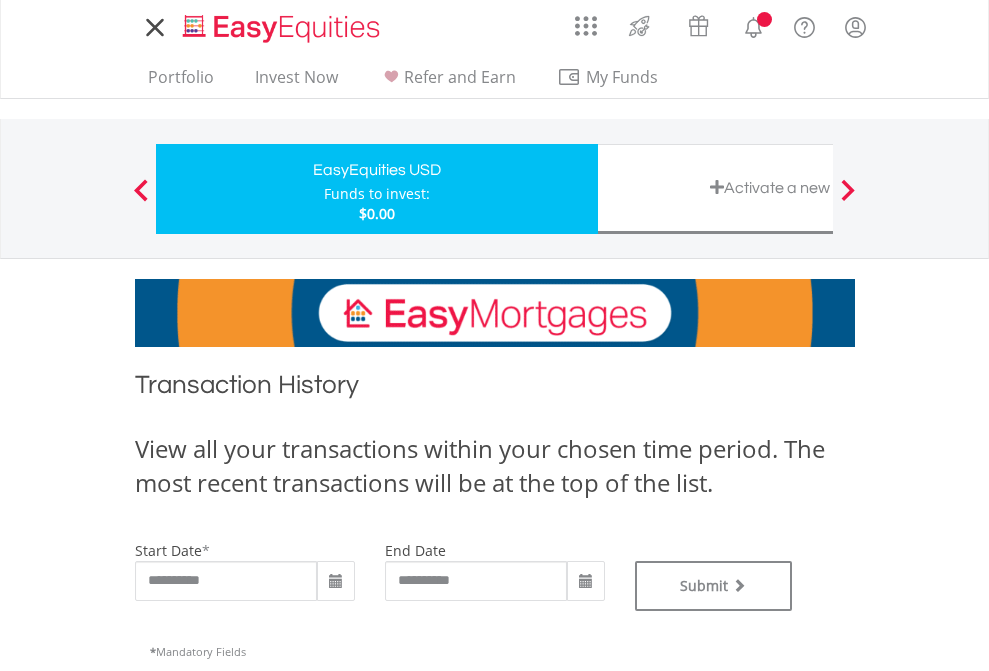 scroll, scrollTop: 0, scrollLeft: 0, axis: both 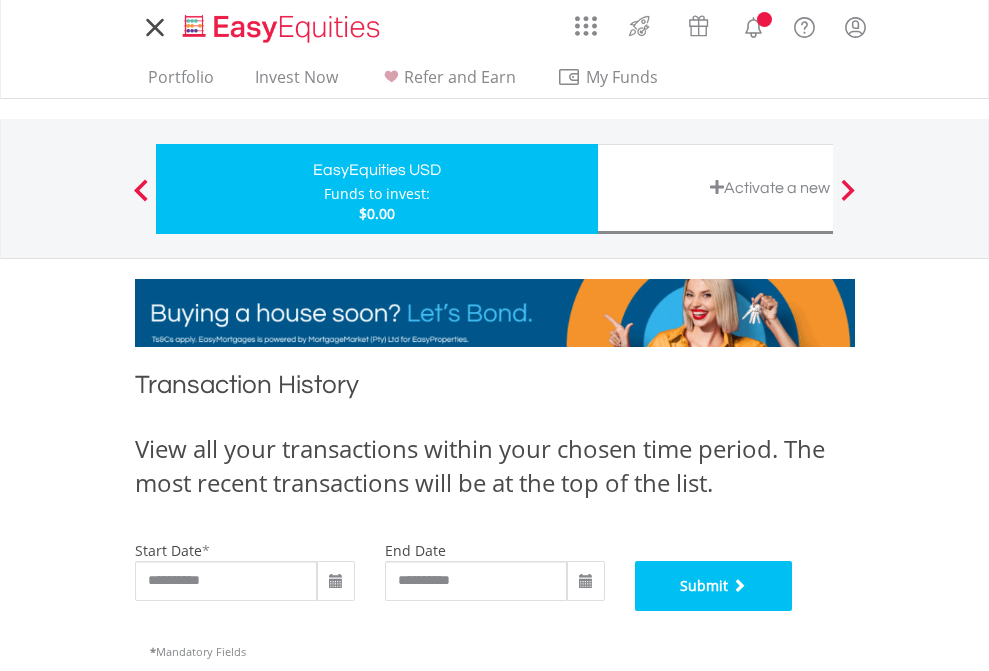 click on "Submit" at bounding box center (714, 586) 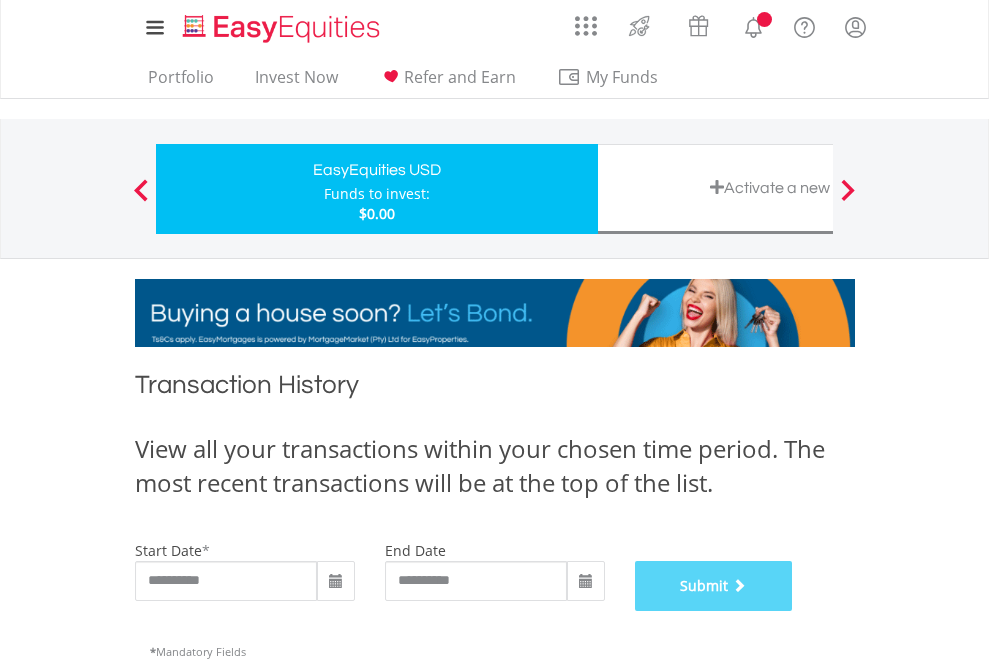 scroll, scrollTop: 811, scrollLeft: 0, axis: vertical 